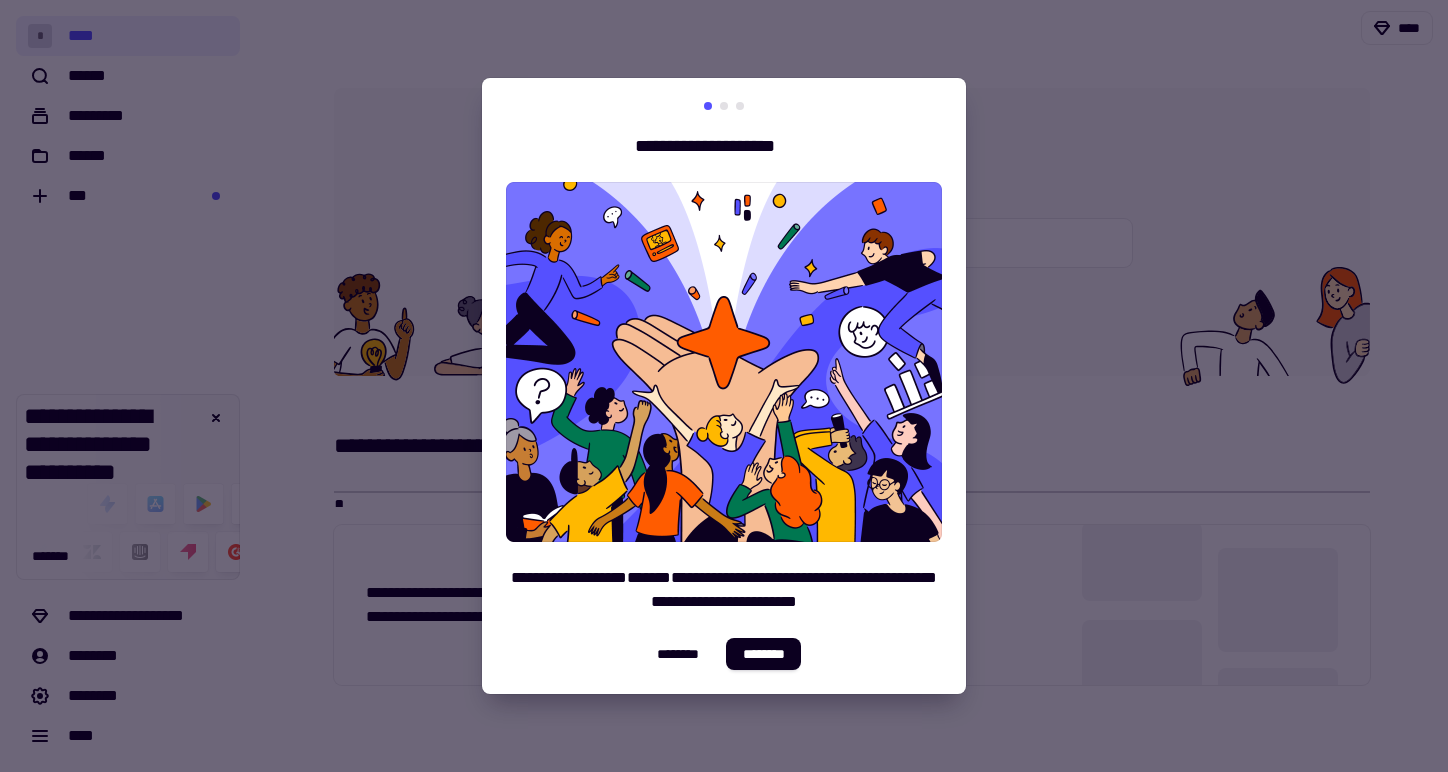 scroll, scrollTop: 0, scrollLeft: 0, axis: both 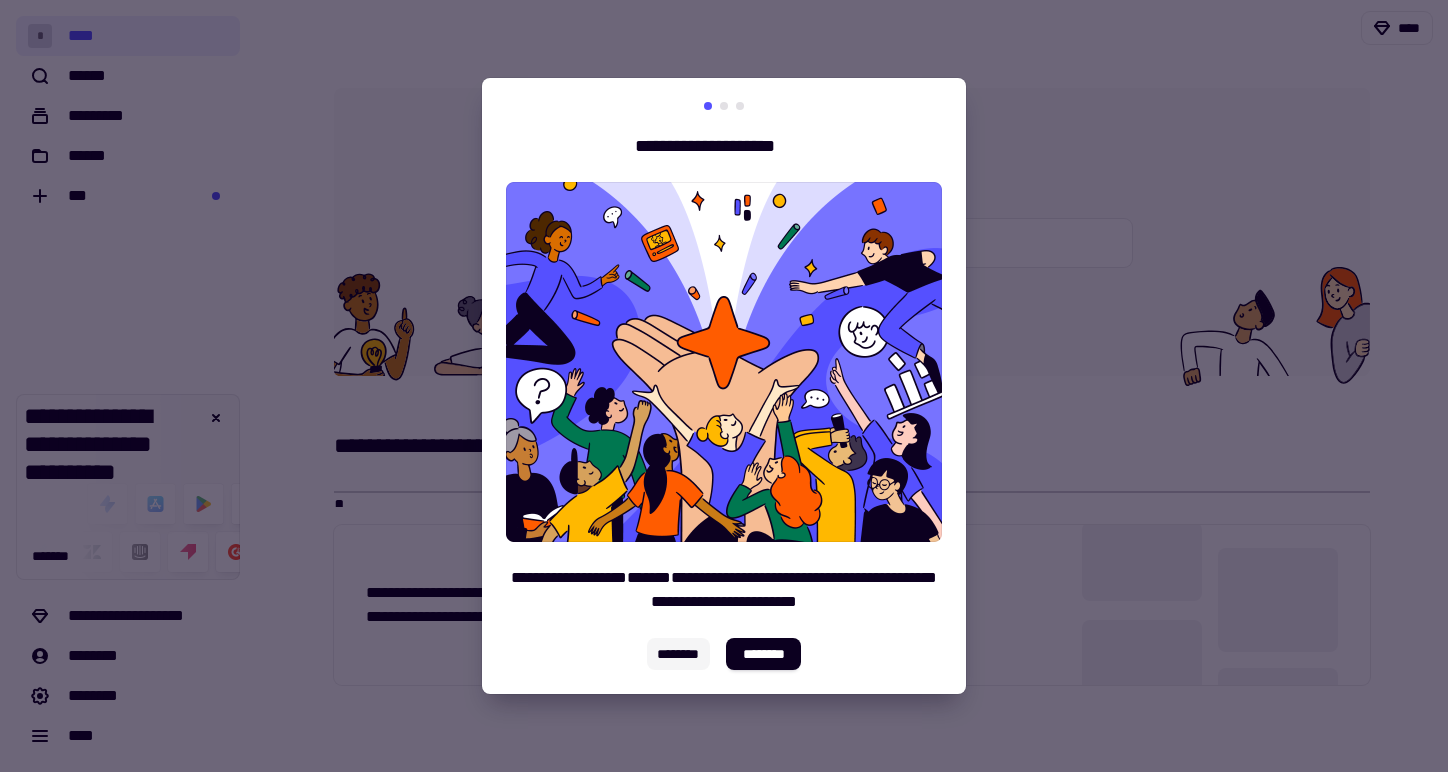 click on "********" 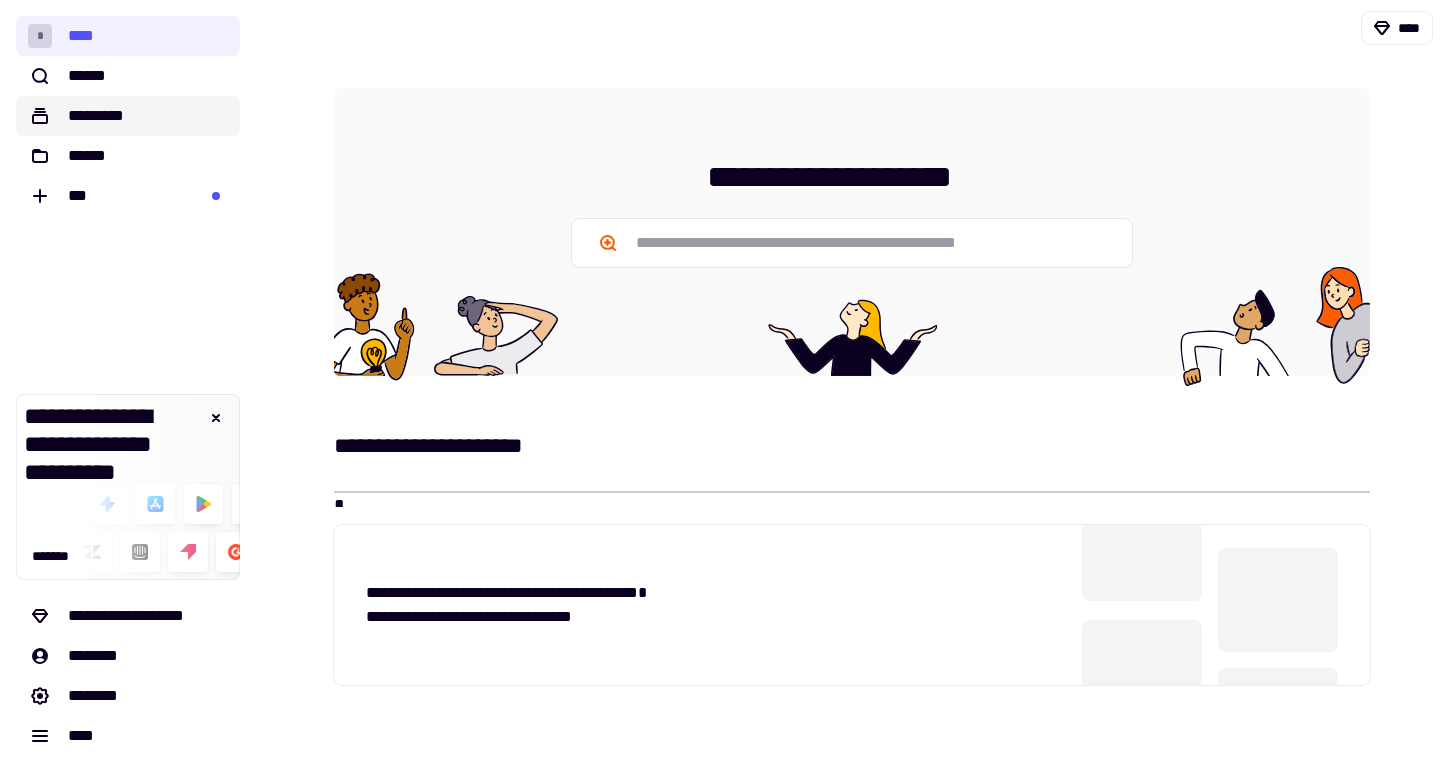 click on "*********" 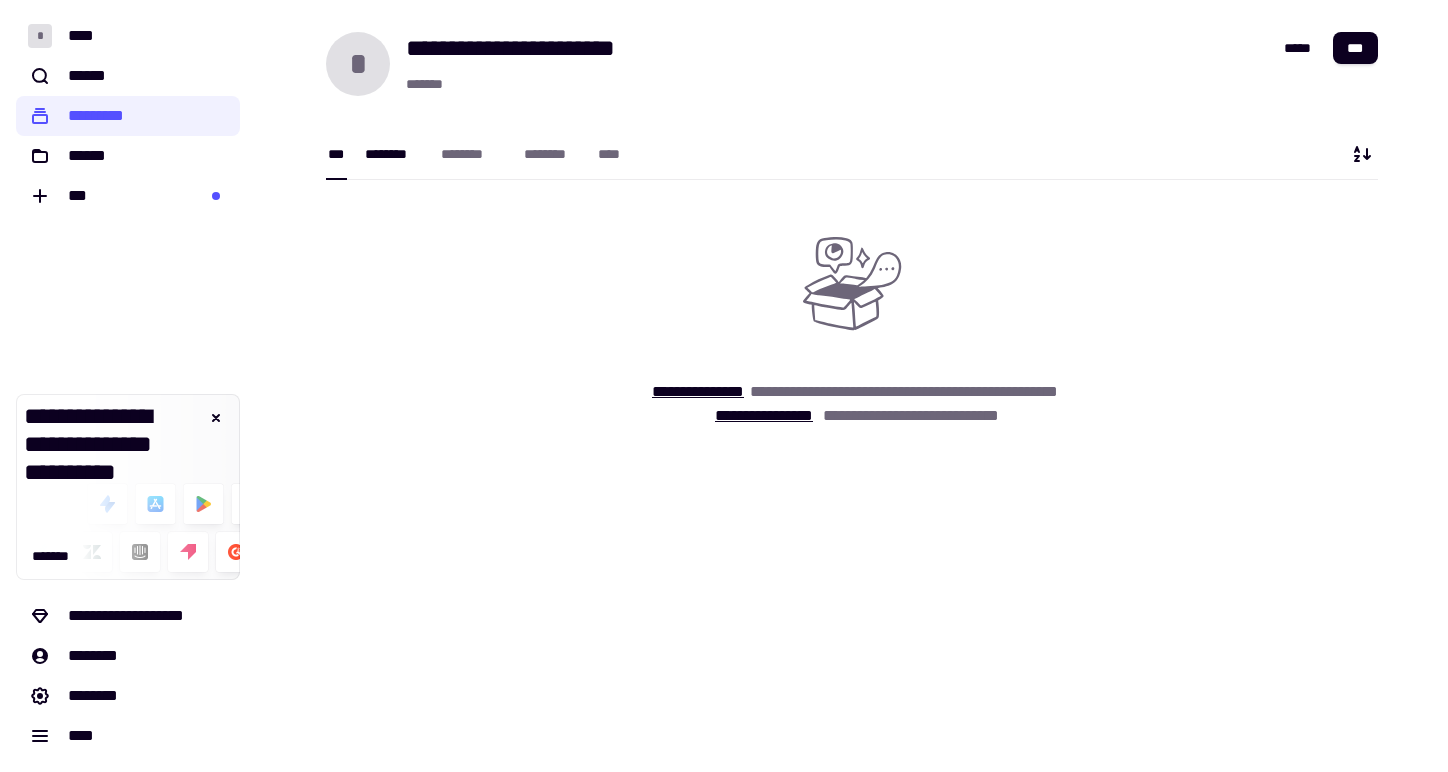 click on "********" at bounding box center (393, 154) 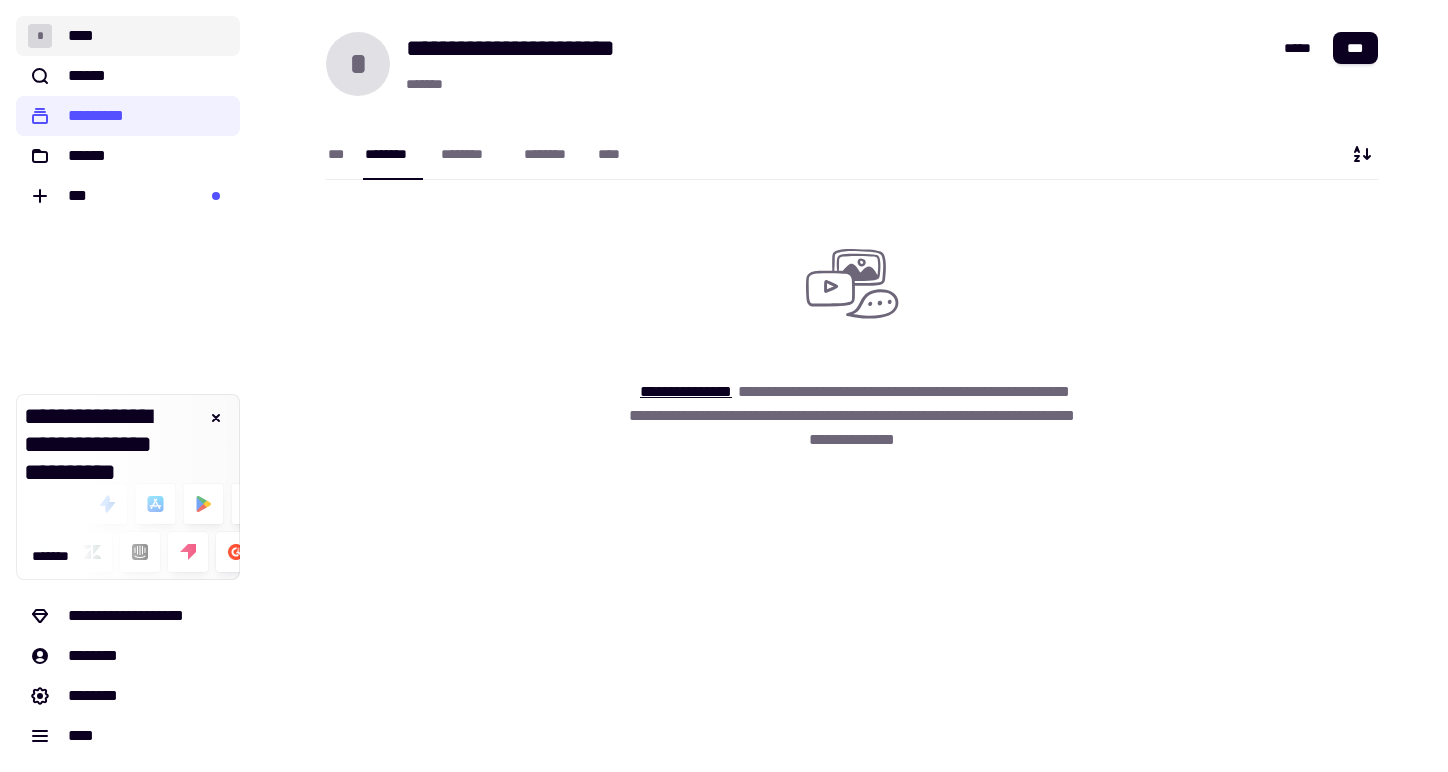 click on "* ****" 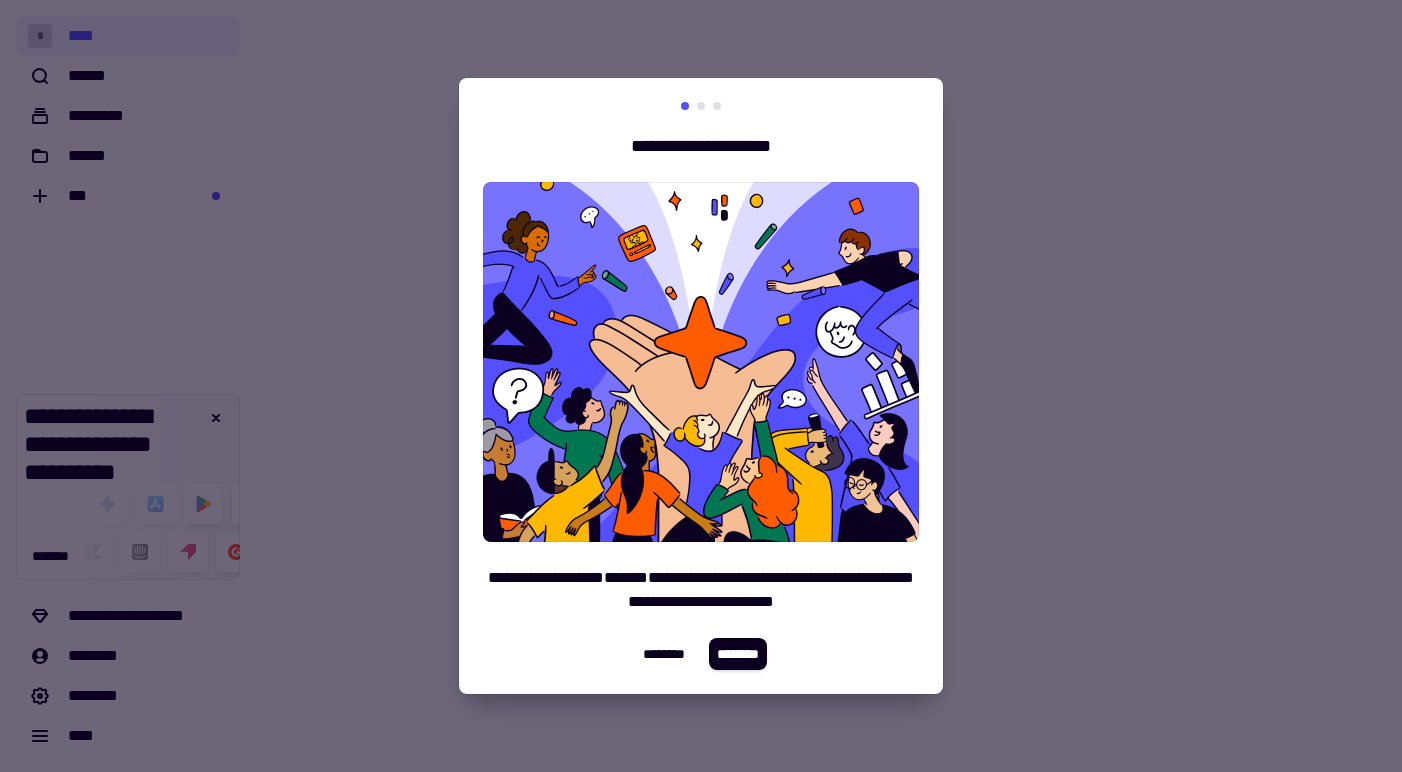 scroll, scrollTop: 0, scrollLeft: 0, axis: both 